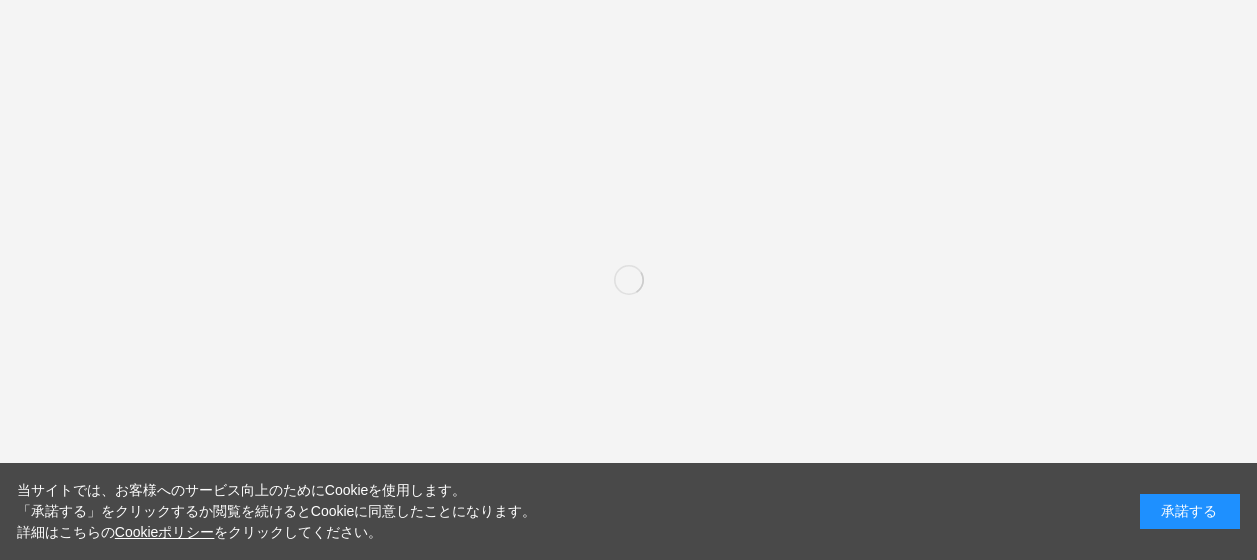 scroll, scrollTop: 0, scrollLeft: 0, axis: both 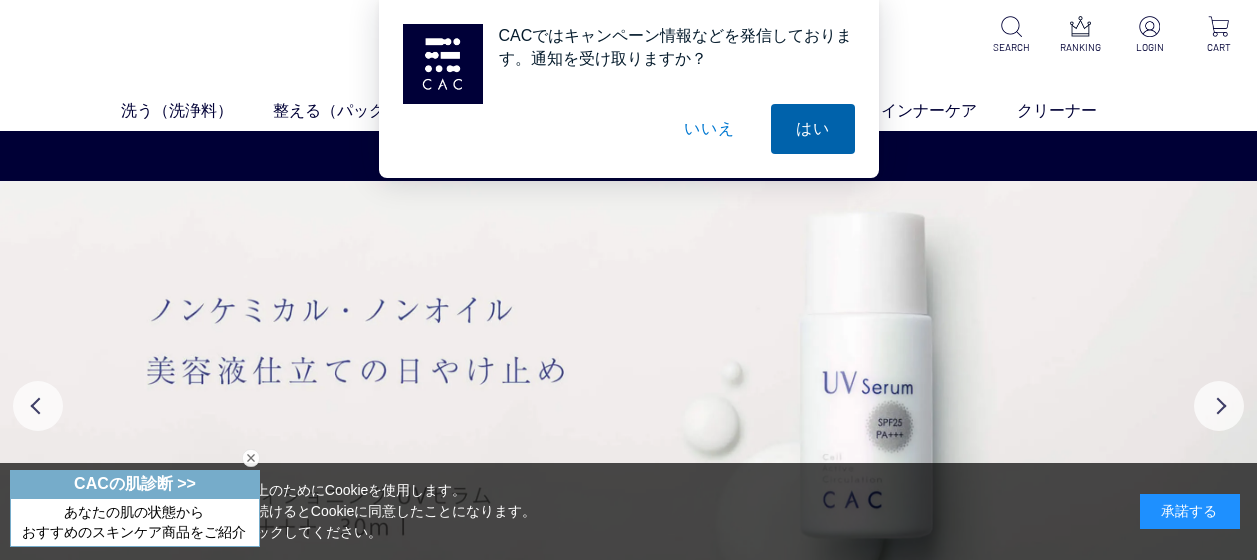click on "はい" at bounding box center [813, 129] 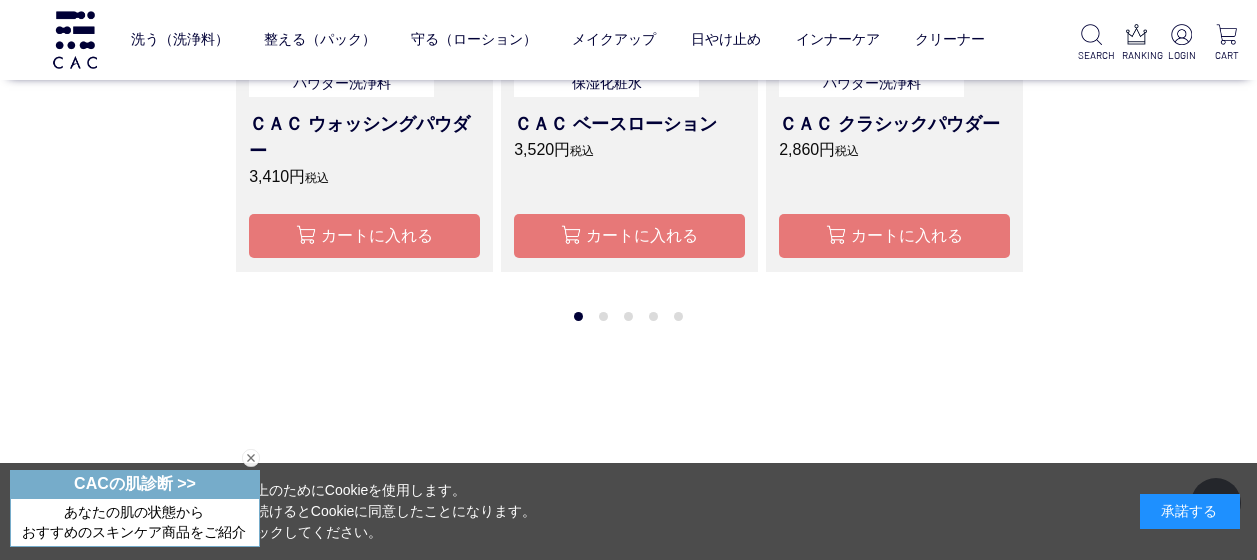 scroll, scrollTop: 1900, scrollLeft: 0, axis: vertical 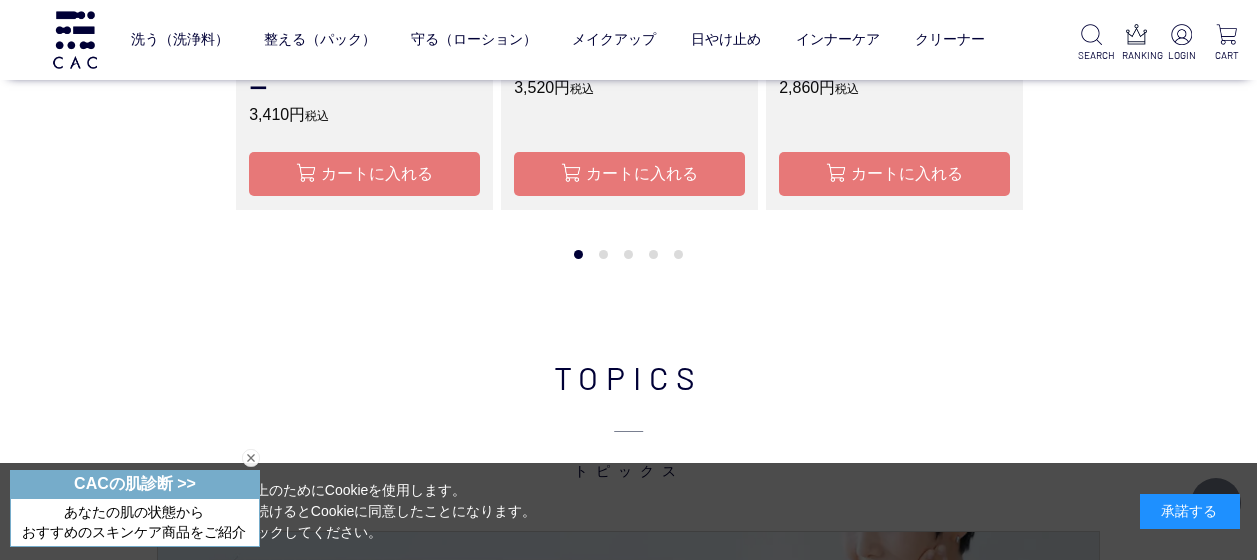 click at bounding box center (251, 458) 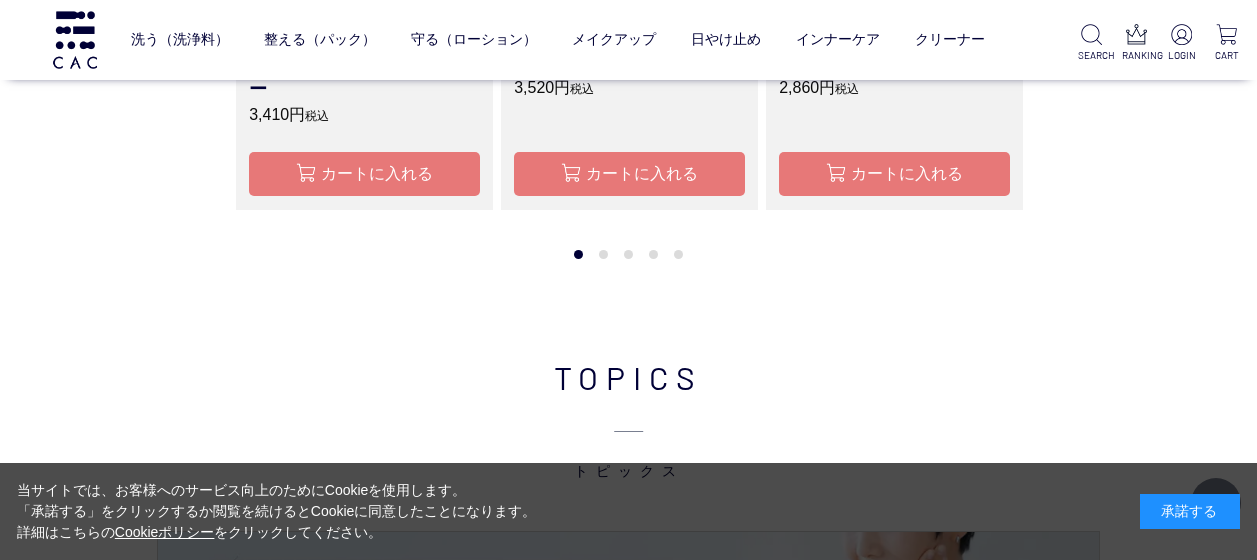 click on "承諾する" at bounding box center [1190, 511] 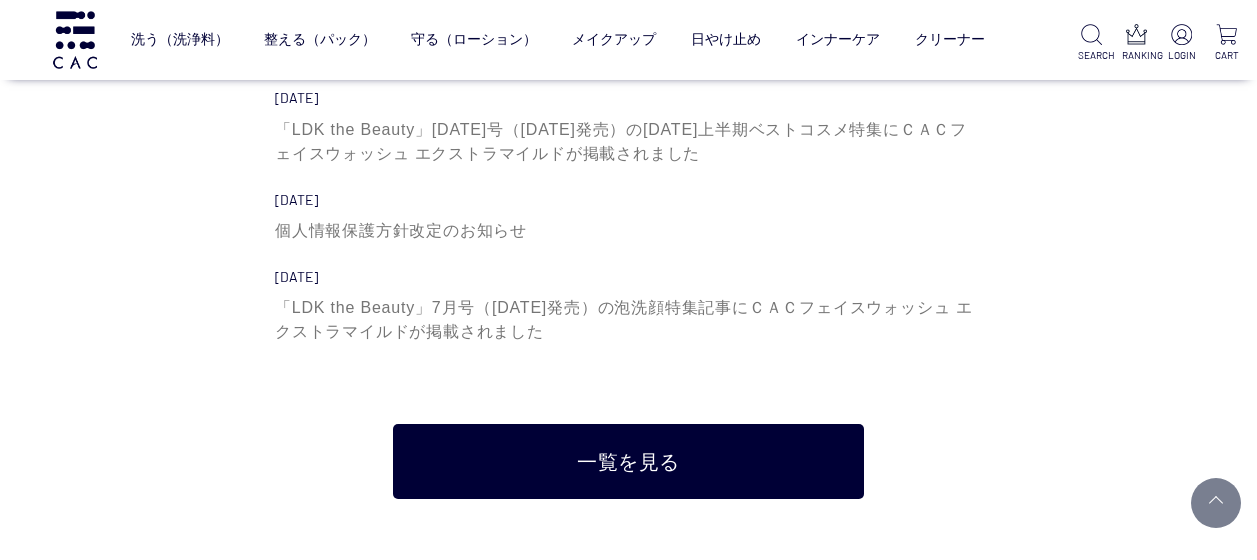 scroll, scrollTop: 6200, scrollLeft: 0, axis: vertical 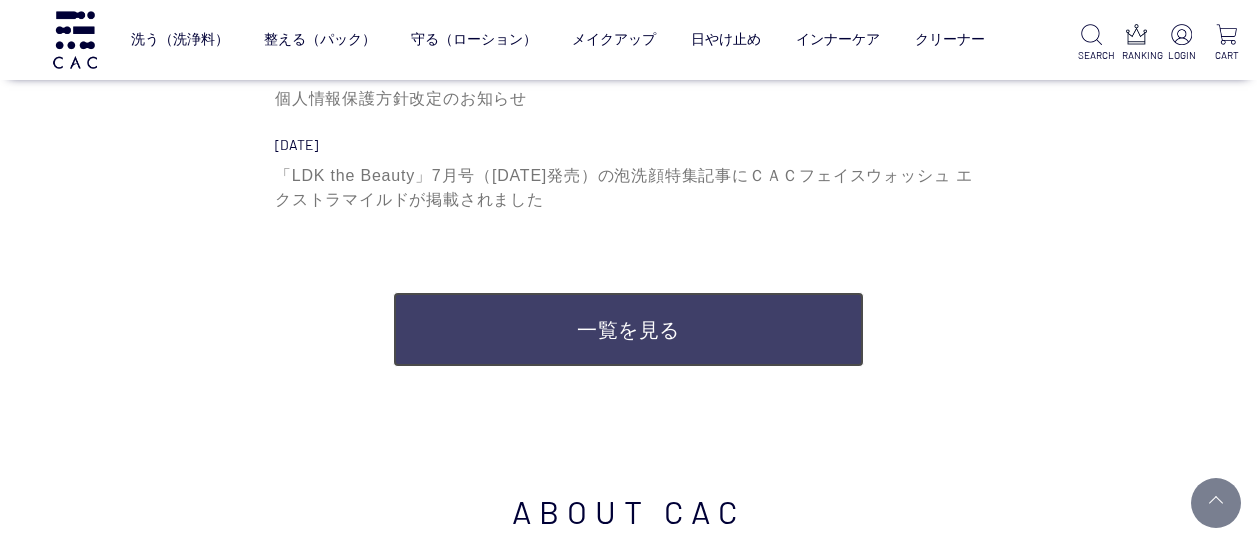 click on "一覧を見る" at bounding box center (628, 329) 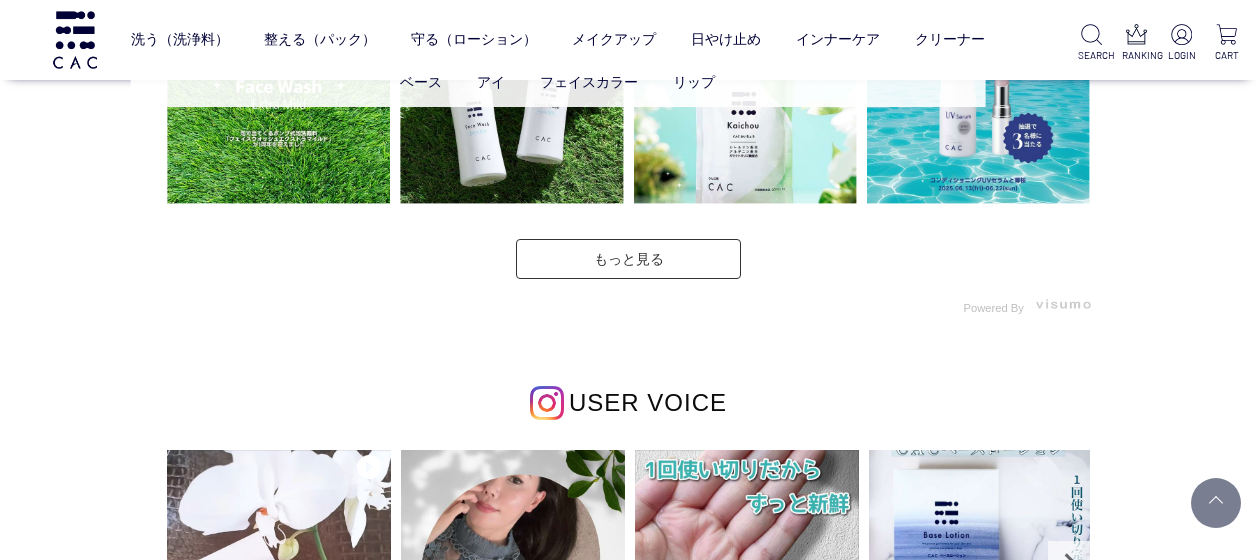 scroll, scrollTop: 4300, scrollLeft: 0, axis: vertical 